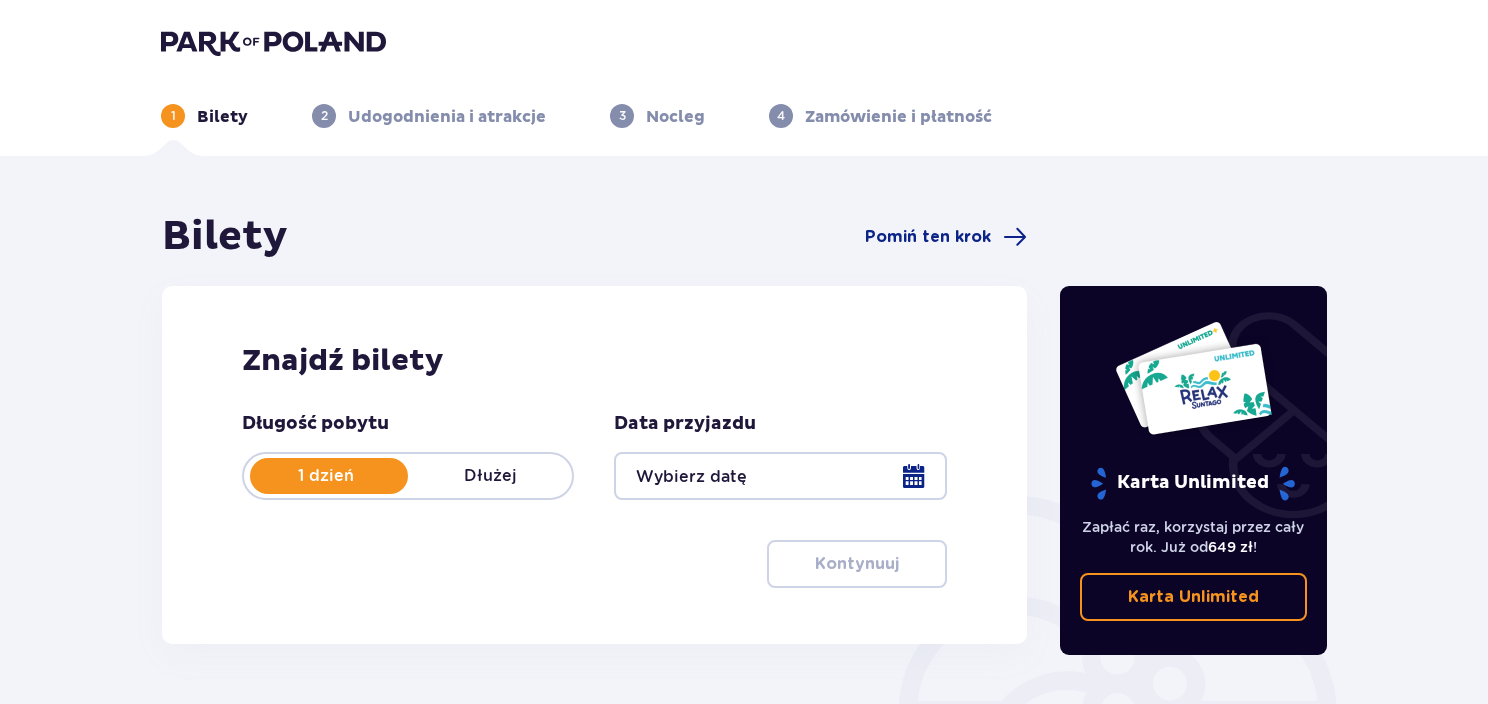 type on "21.08.25" 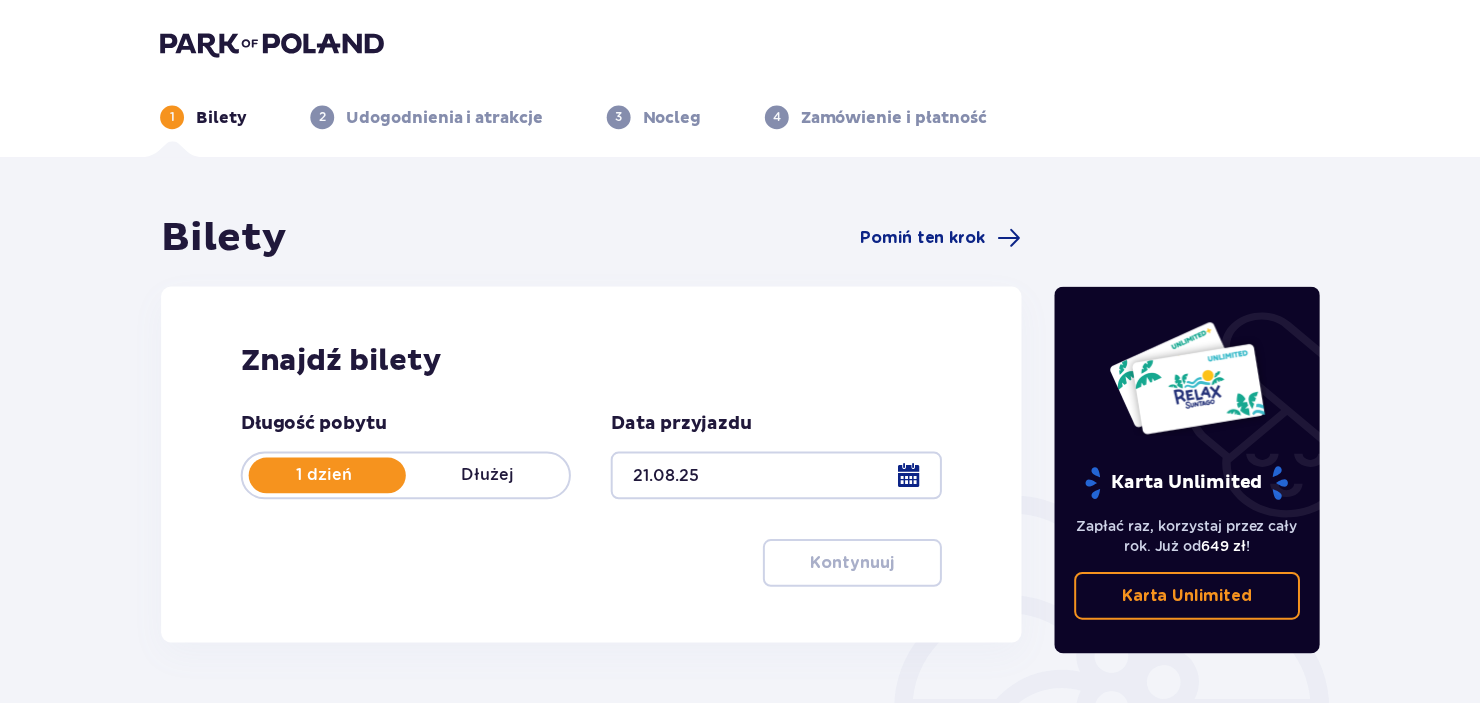 scroll, scrollTop: 0, scrollLeft: 0, axis: both 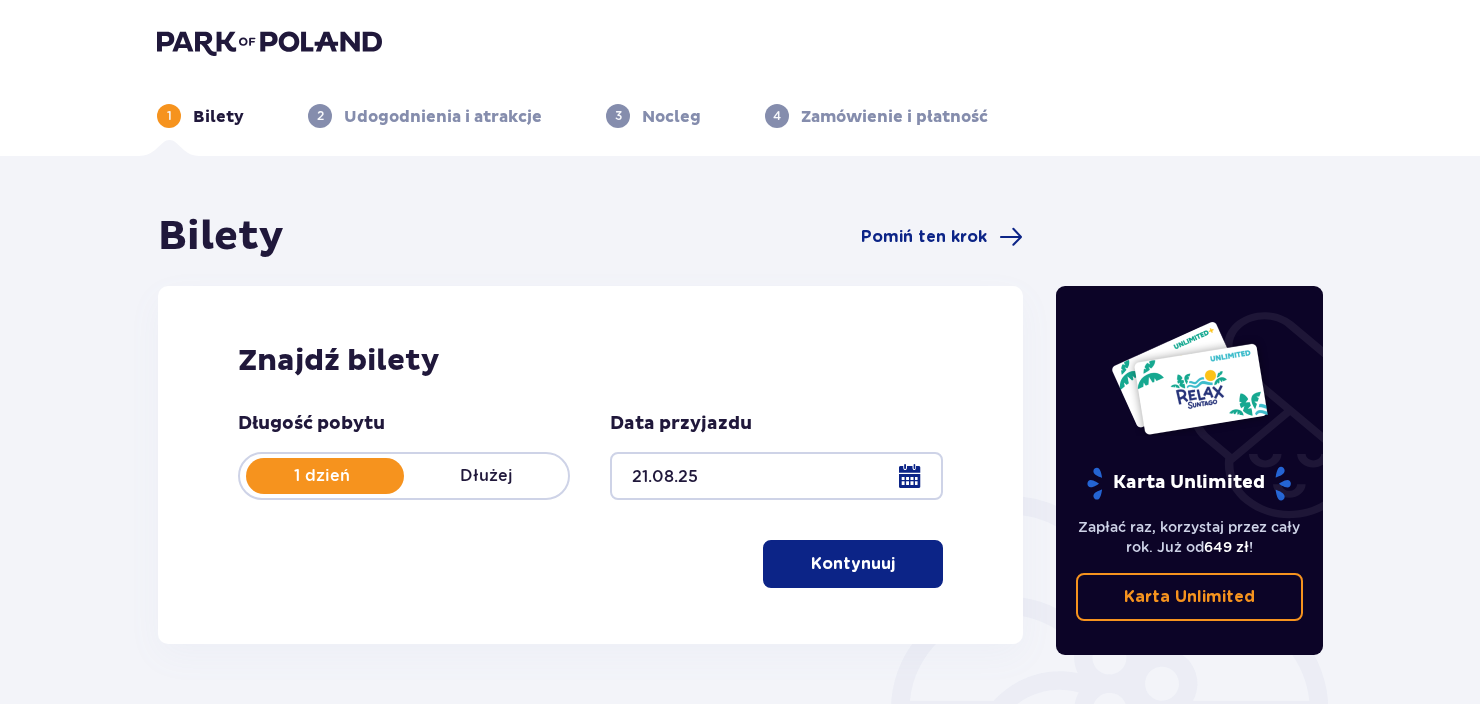 click at bounding box center [899, 564] 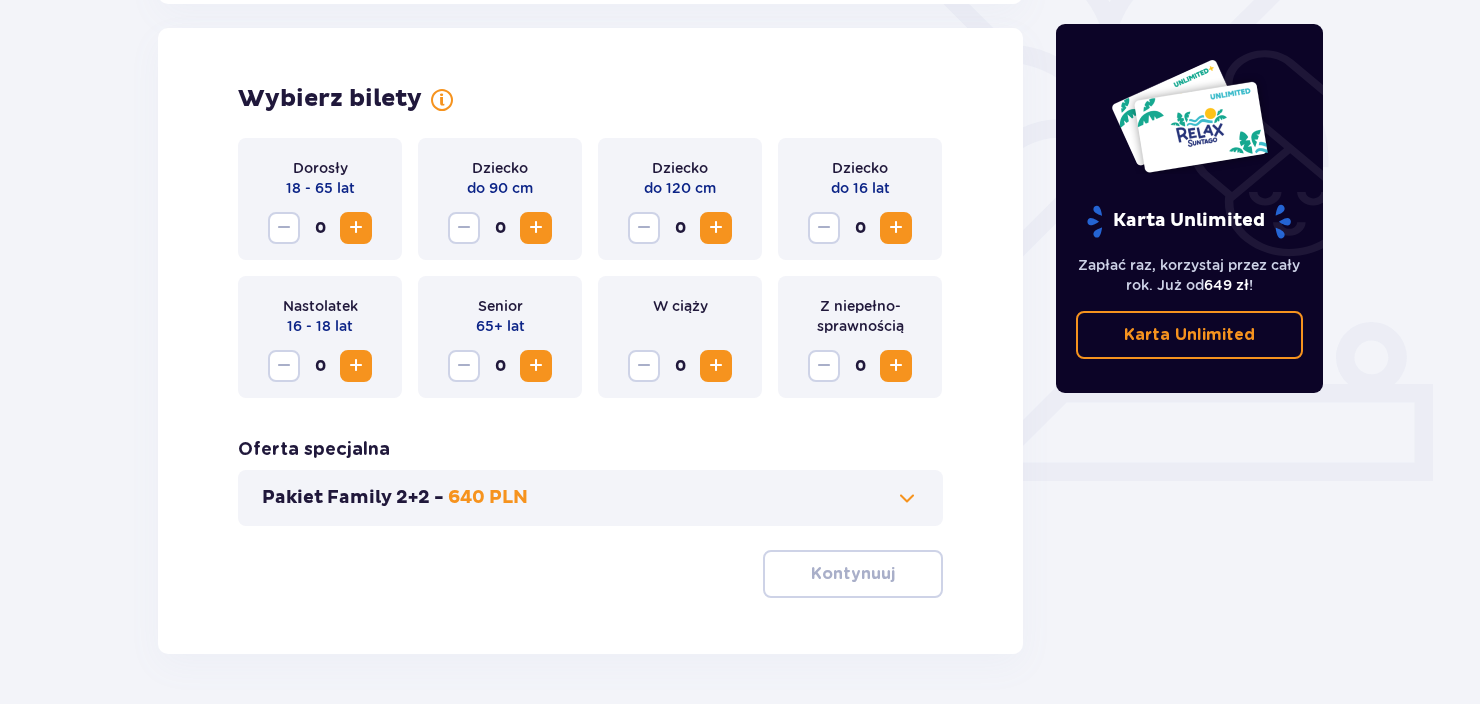 scroll, scrollTop: 556, scrollLeft: 0, axis: vertical 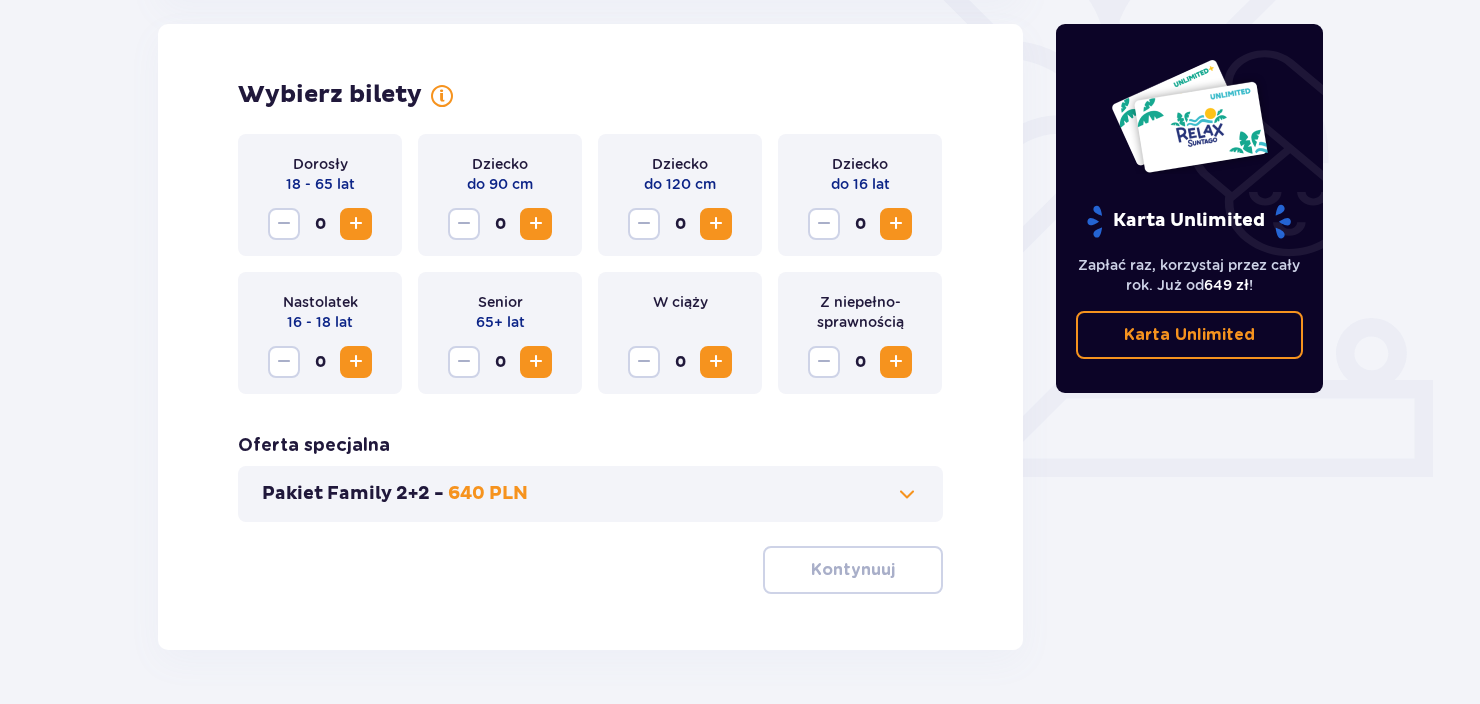click at bounding box center [356, 224] 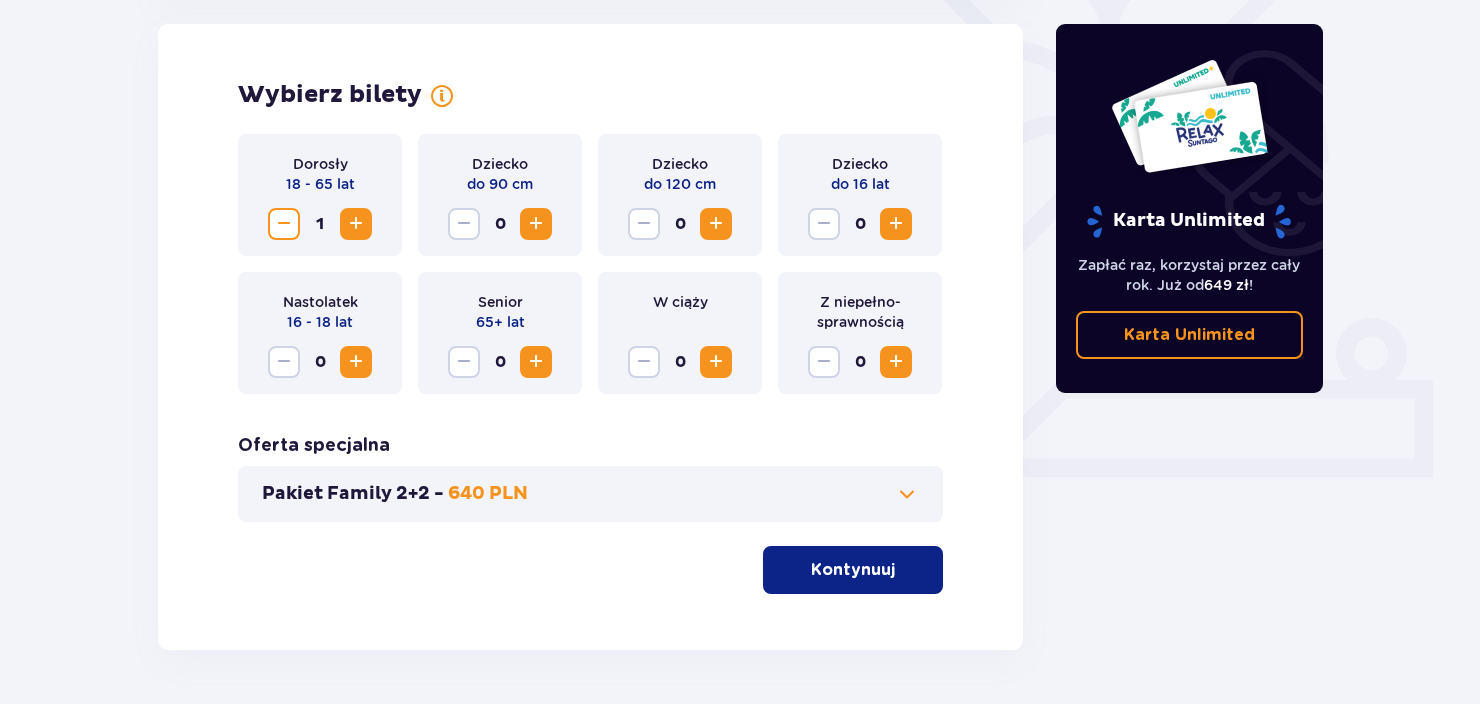 click at bounding box center [356, 224] 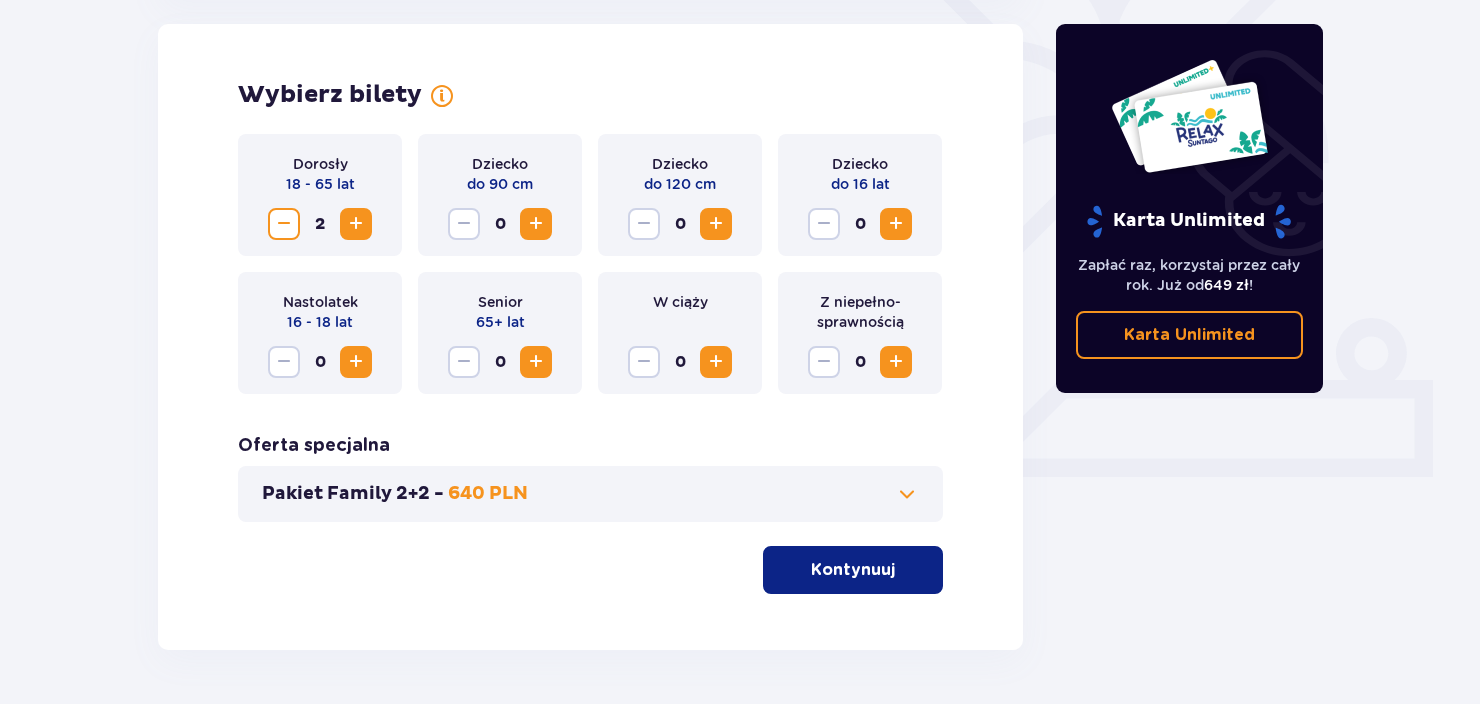 click at bounding box center (896, 224) 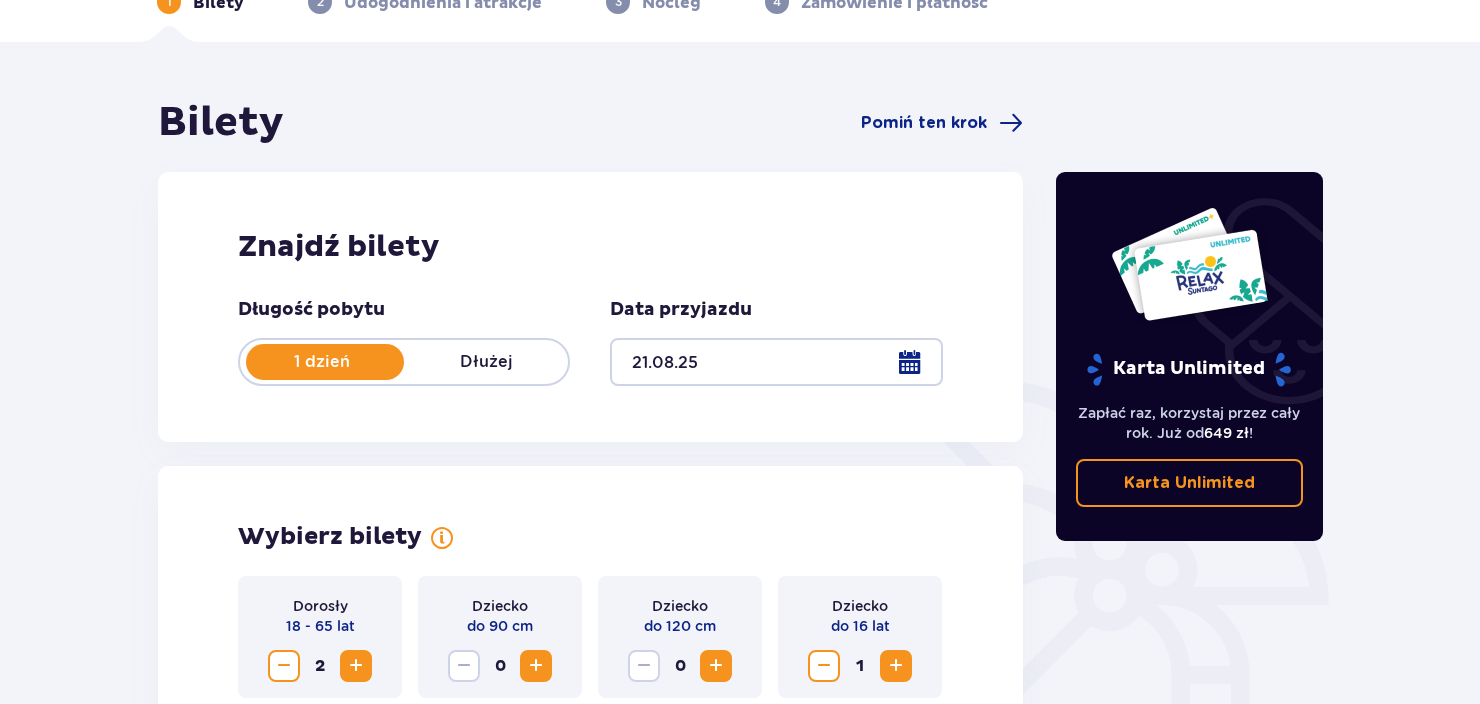 scroll, scrollTop: 180, scrollLeft: 0, axis: vertical 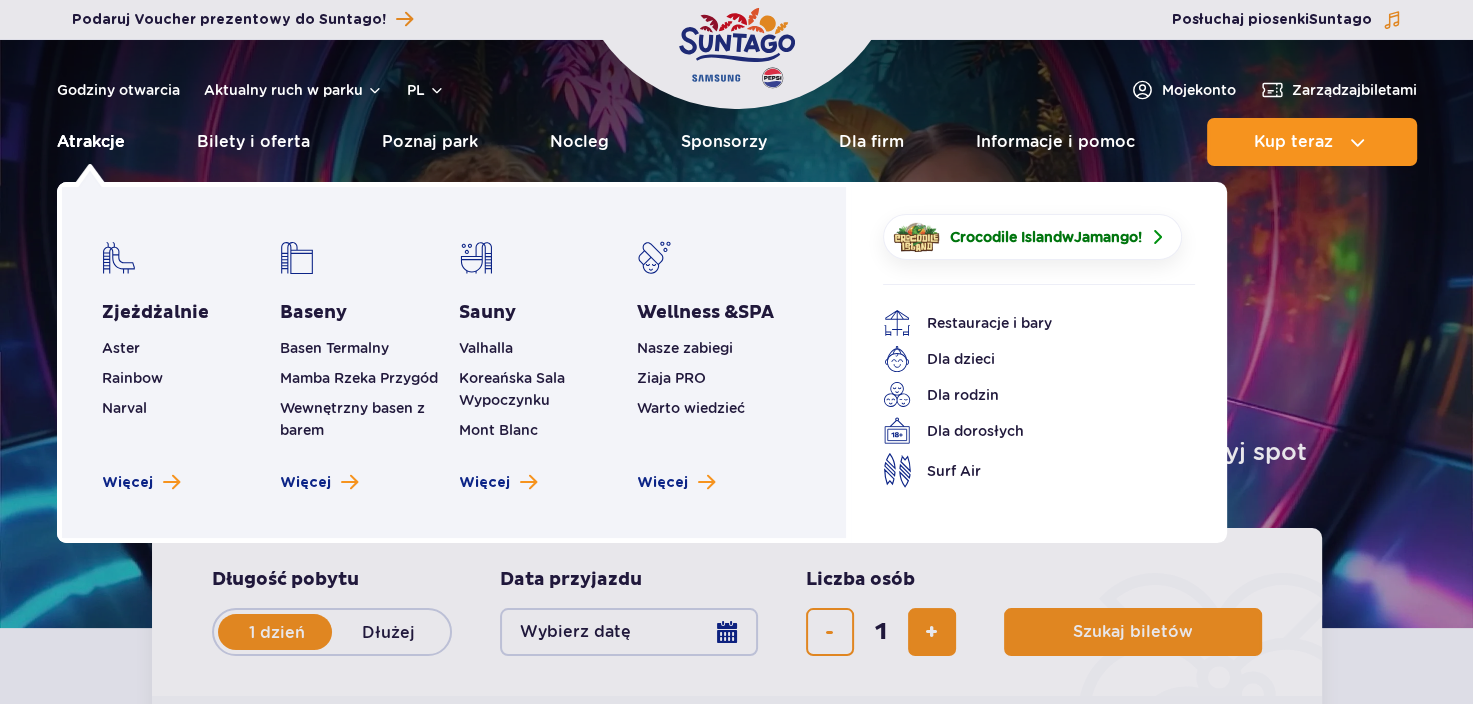 click on "Atrakcje" at bounding box center [91, 142] 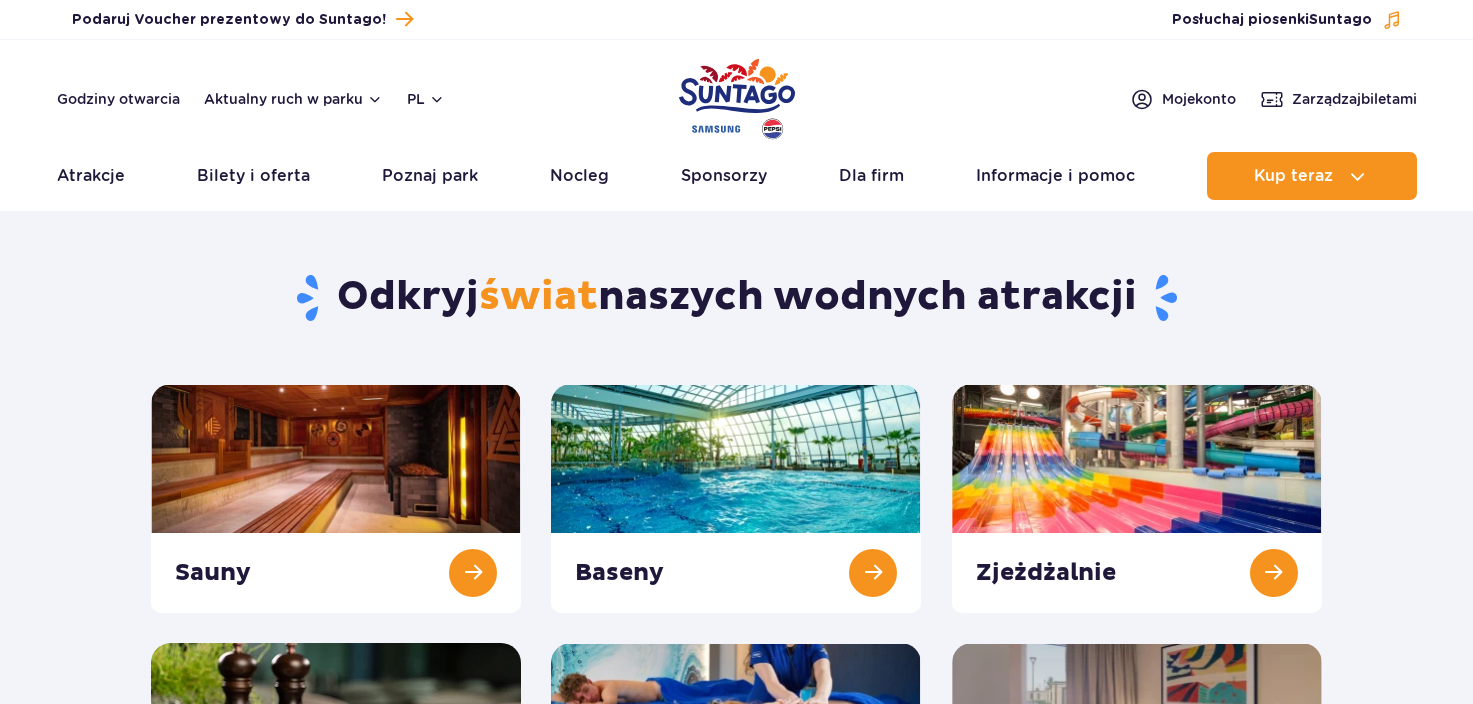 scroll, scrollTop: 0, scrollLeft: 0, axis: both 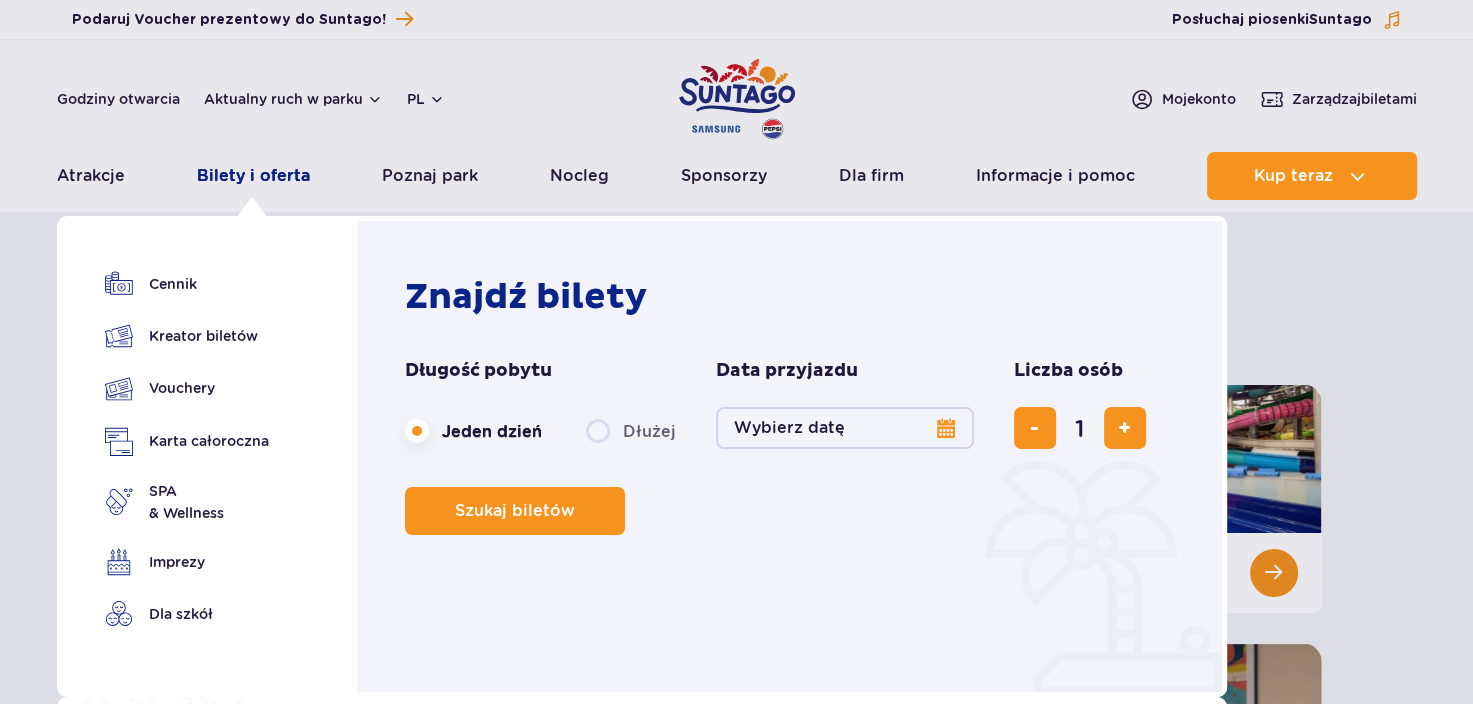 click on "Bilety i oferta" at bounding box center (253, 176) 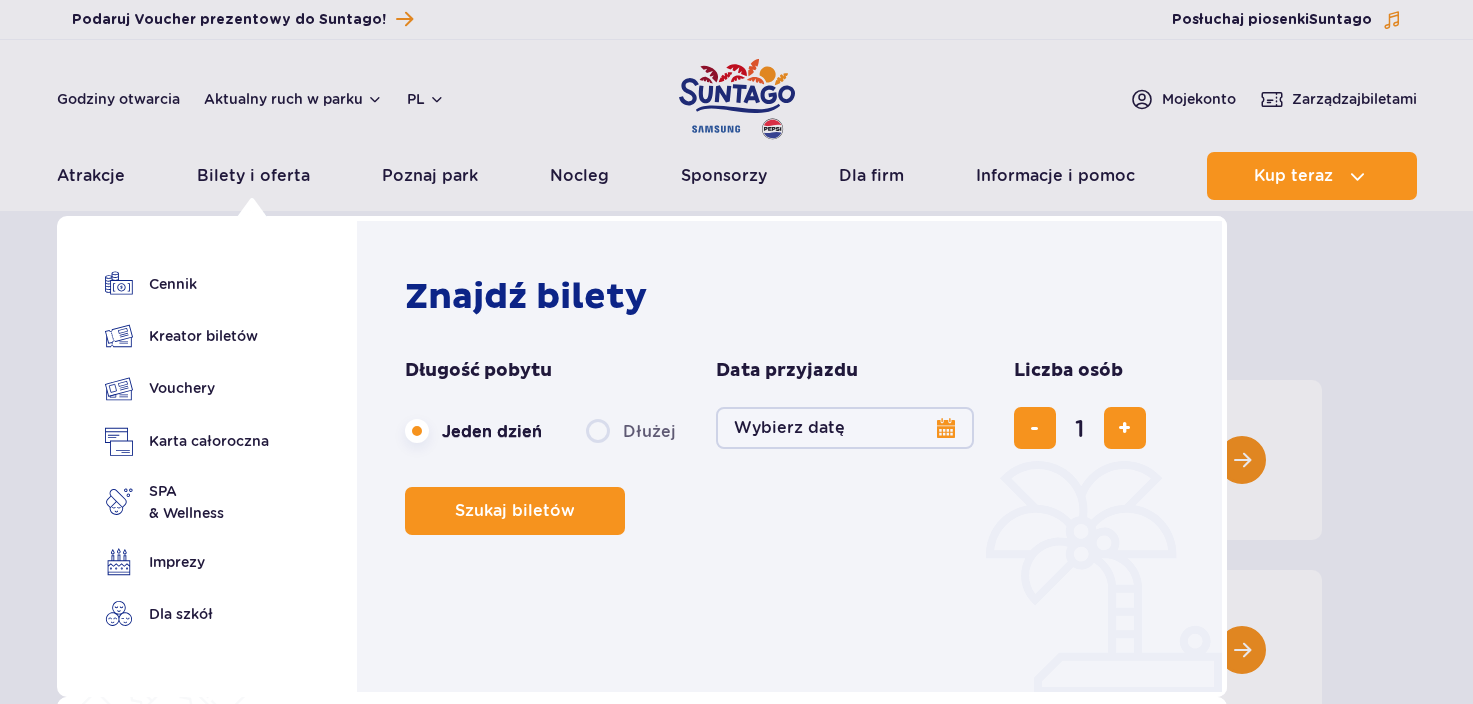 scroll, scrollTop: 0, scrollLeft: 0, axis: both 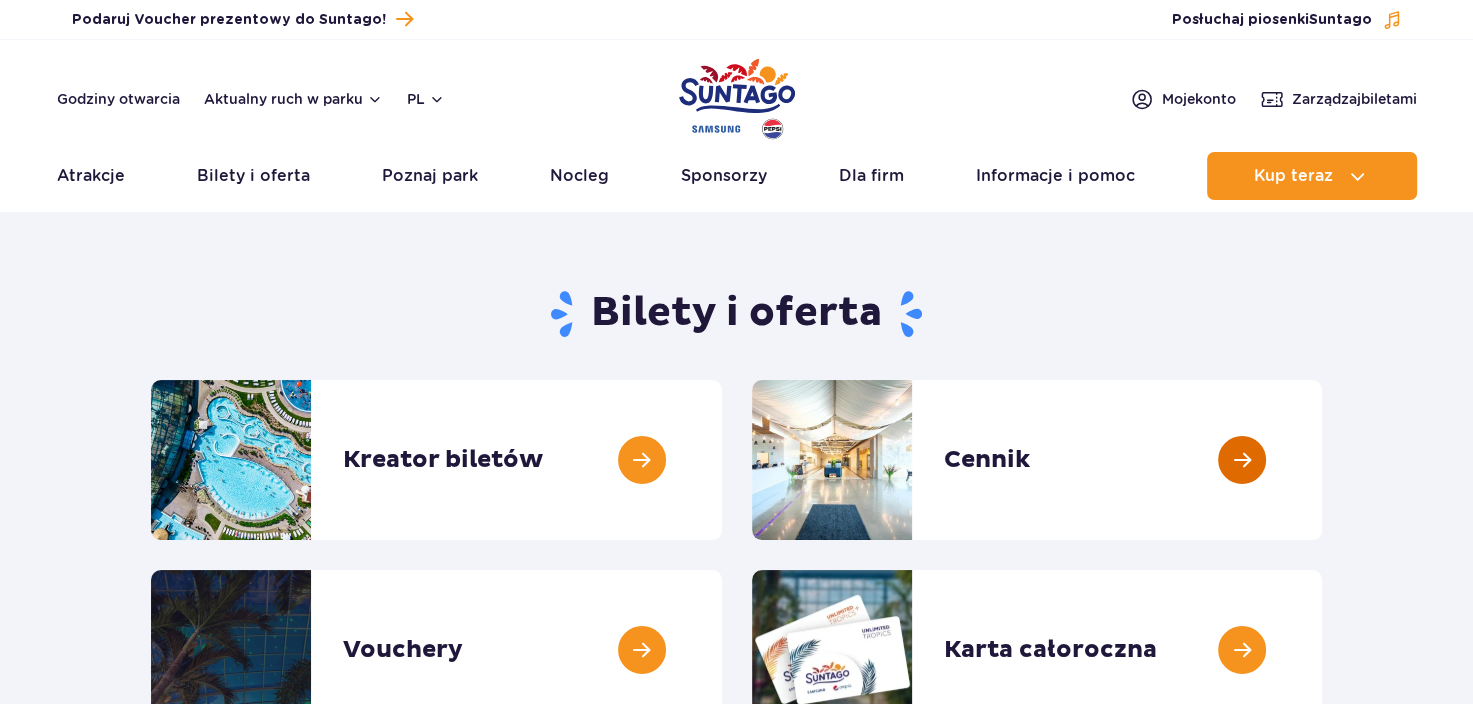 click at bounding box center [1322, 460] 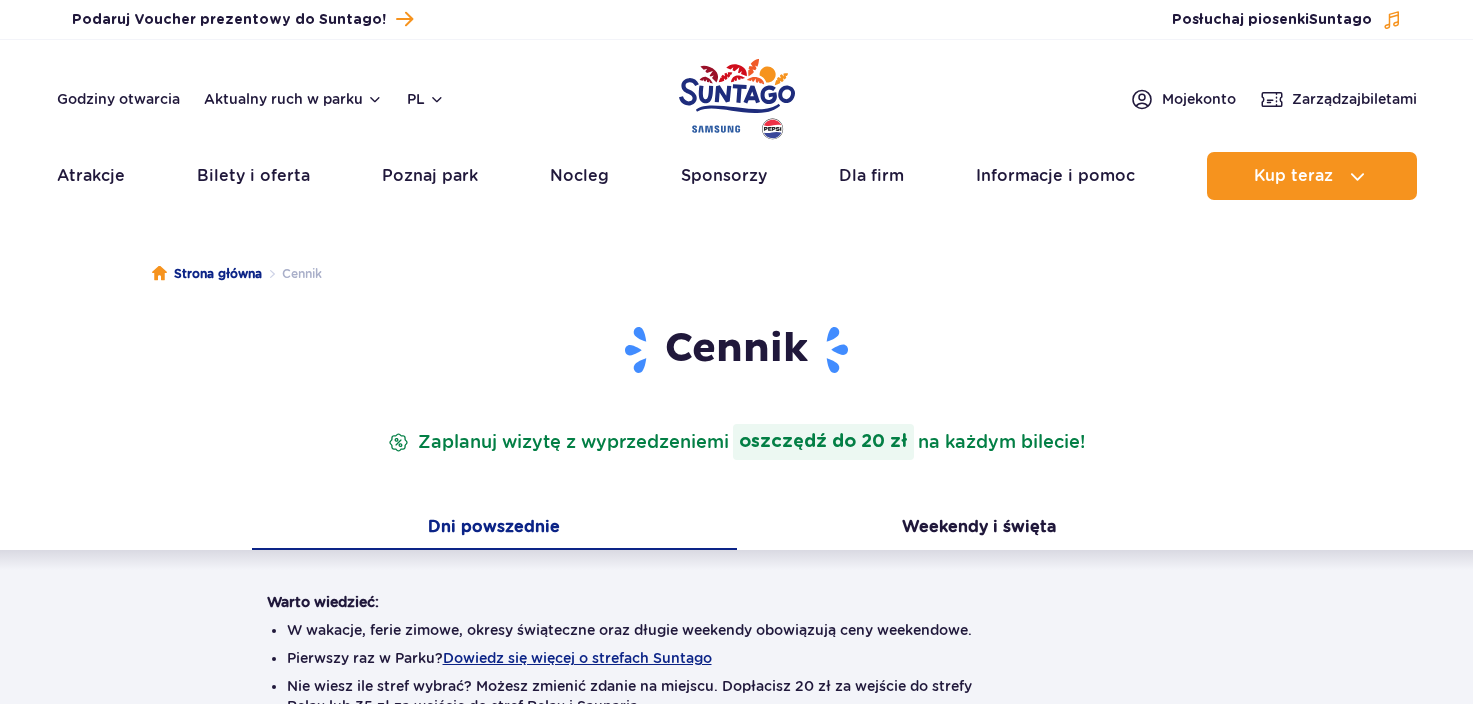 scroll, scrollTop: 0, scrollLeft: 0, axis: both 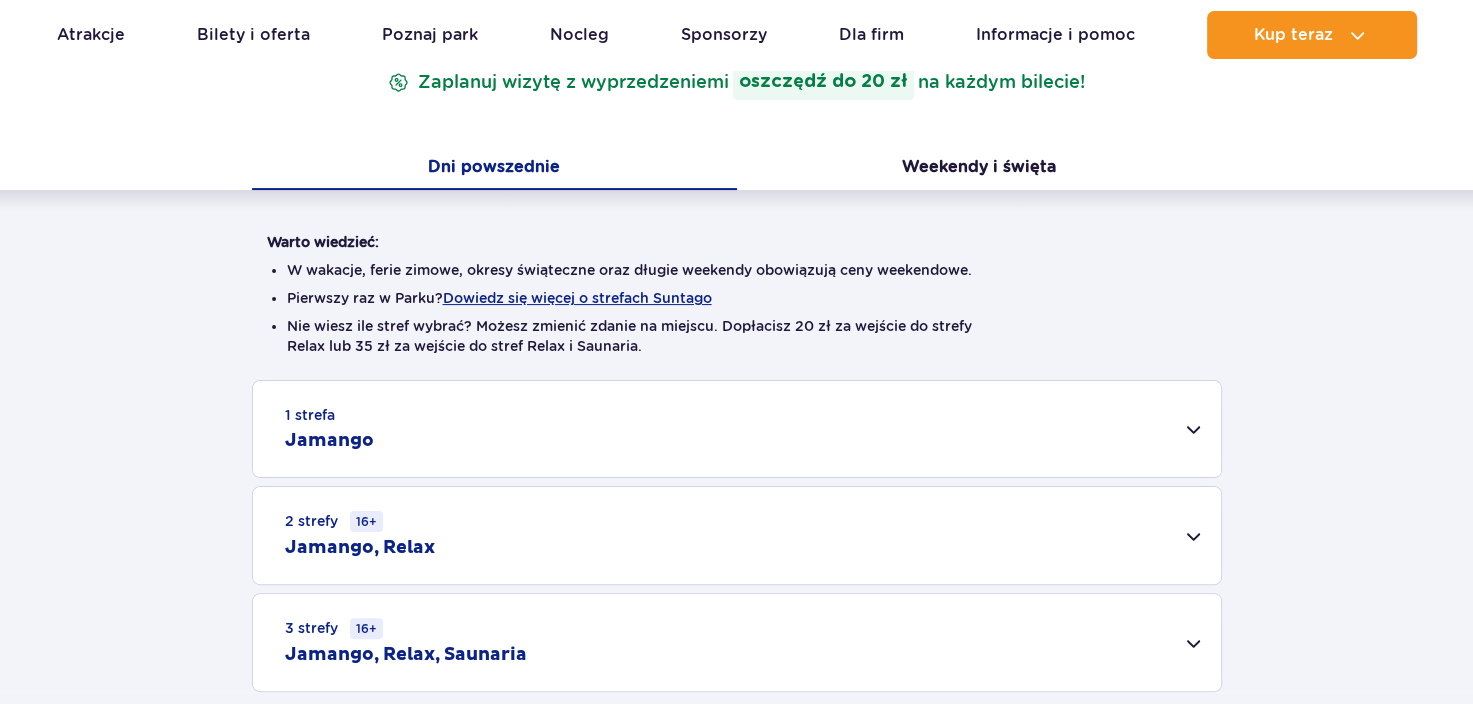 click on "1 strefa
Jamango" at bounding box center (737, 429) 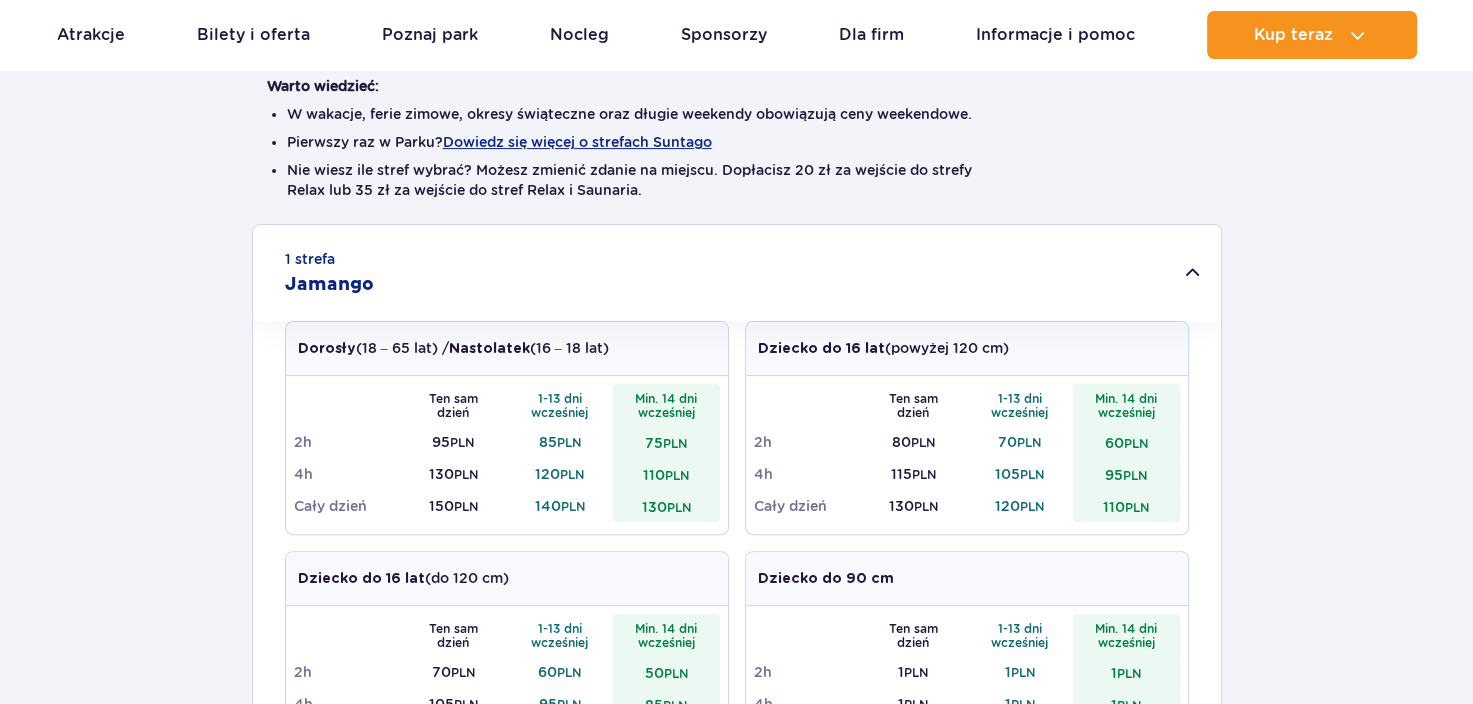 scroll, scrollTop: 520, scrollLeft: 0, axis: vertical 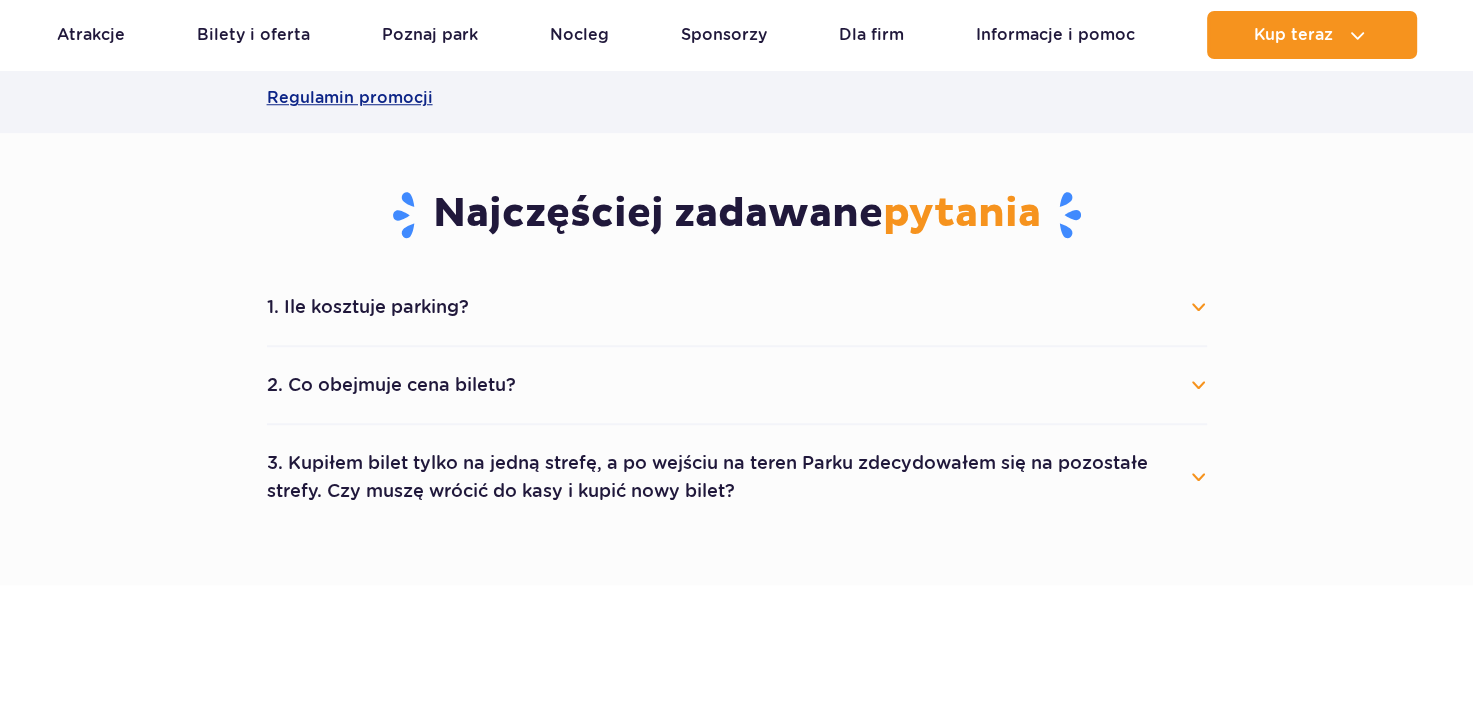 click on "1. Ile kosztuje parking?" at bounding box center [737, 307] 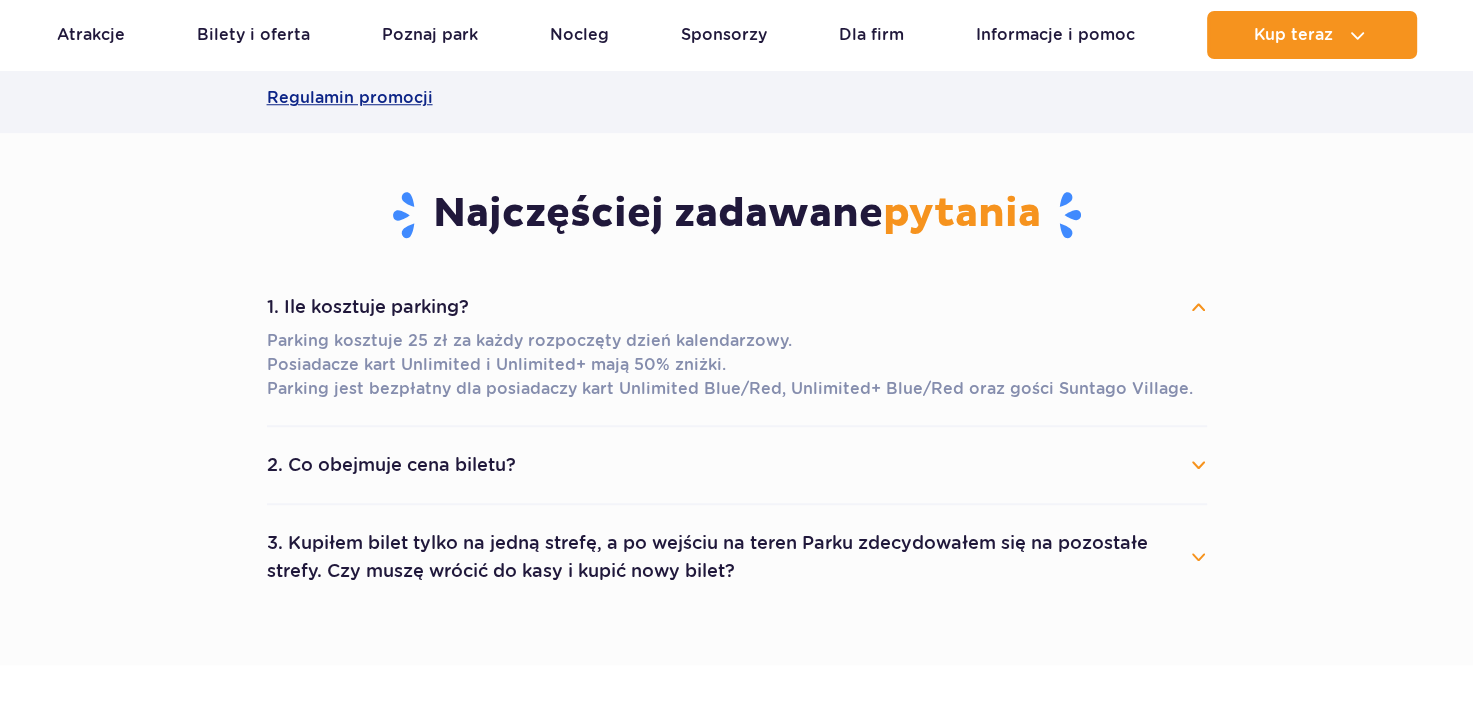 click on "2. Co obejmuje cena biletu?" at bounding box center [737, 465] 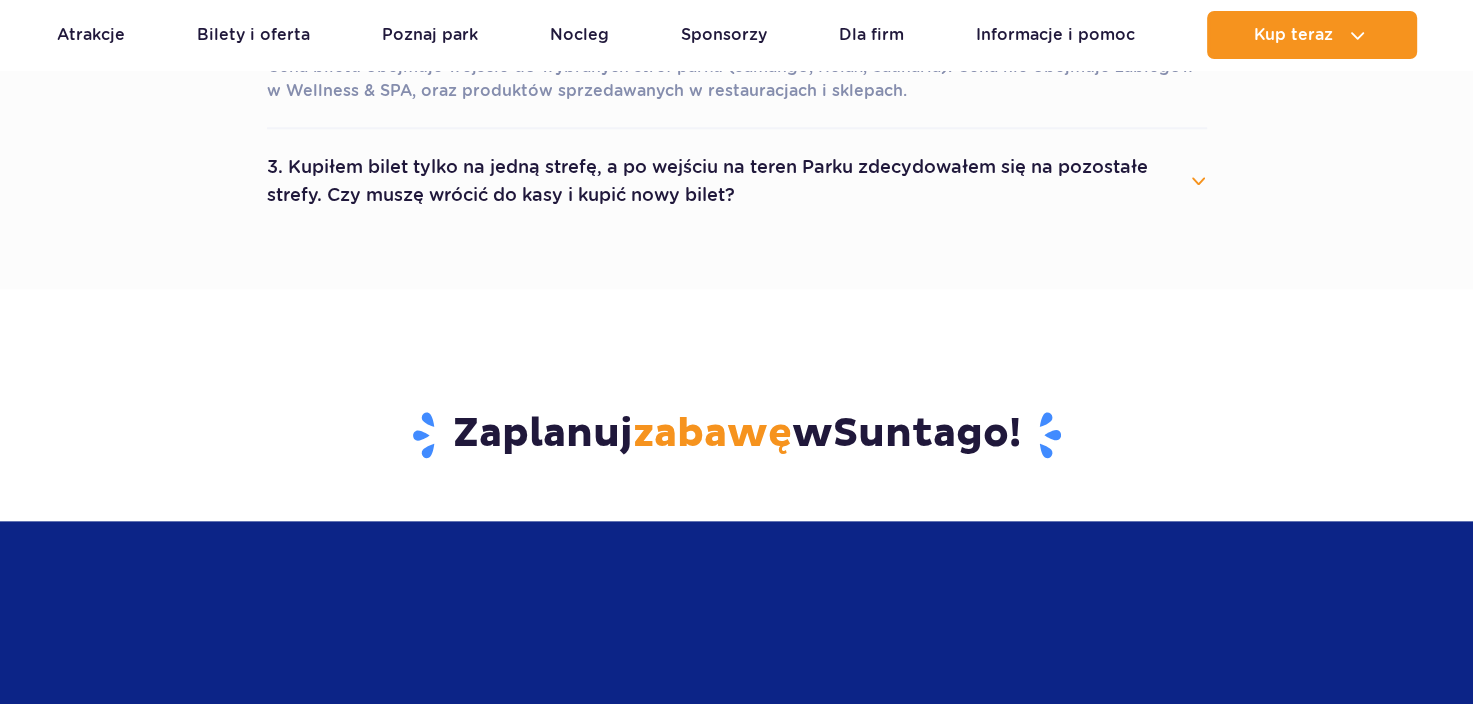 scroll, scrollTop: 2170, scrollLeft: 0, axis: vertical 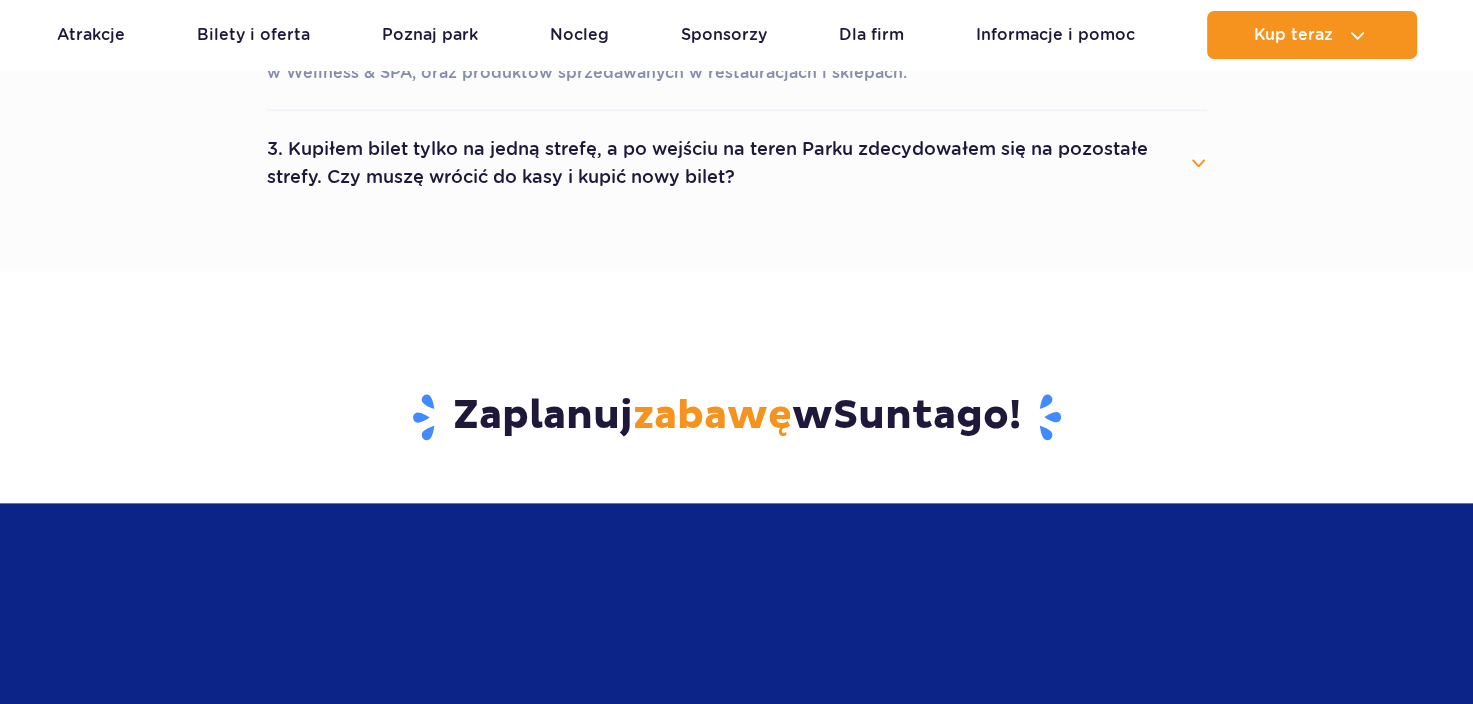 click on "3. Kupiłem bilet tylko na jedną strefę, a po wejściu na teren Parku zdecydowałem się na pozostałe strefy. Czy muszę wrócić do kasy i kupić nowy bilet?" at bounding box center (737, 163) 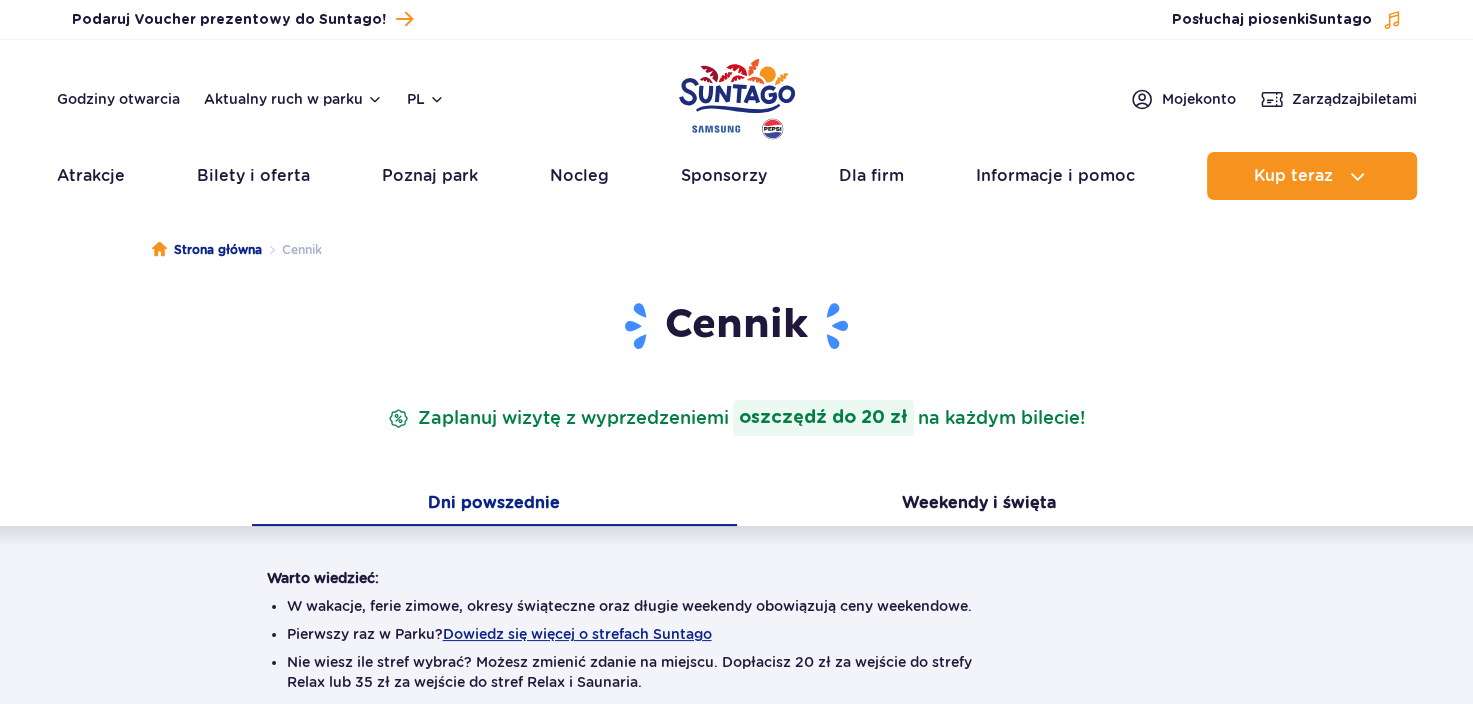 scroll, scrollTop: 0, scrollLeft: 0, axis: both 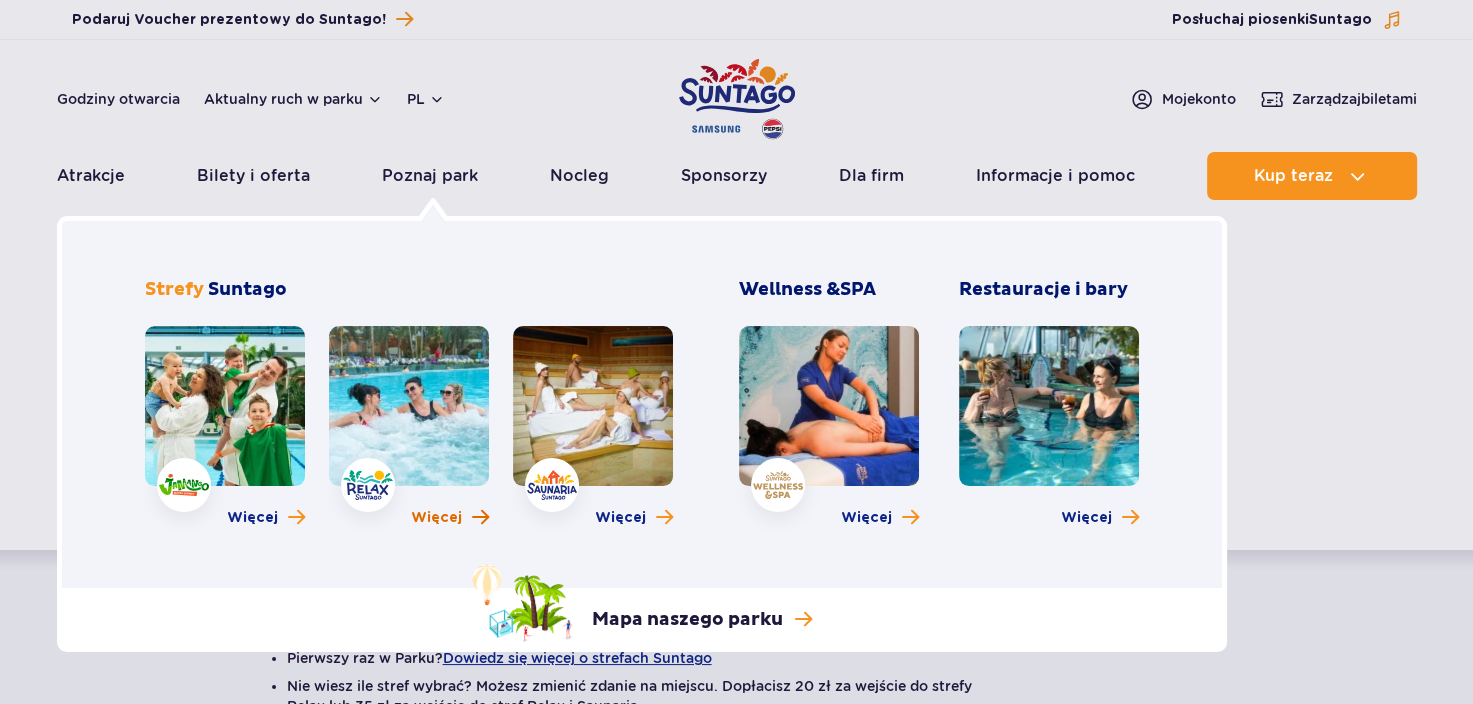 click on "Więcej" at bounding box center [436, 518] 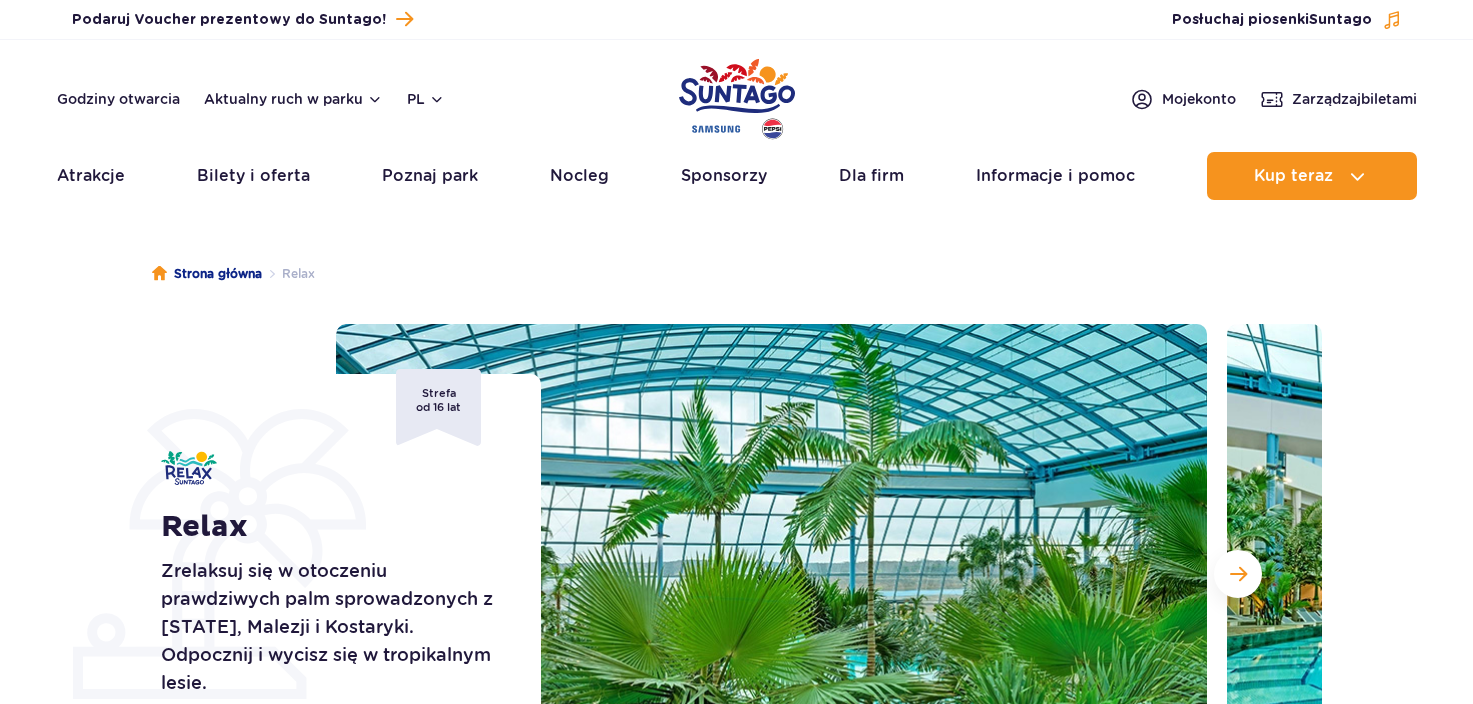 scroll, scrollTop: 0, scrollLeft: 0, axis: both 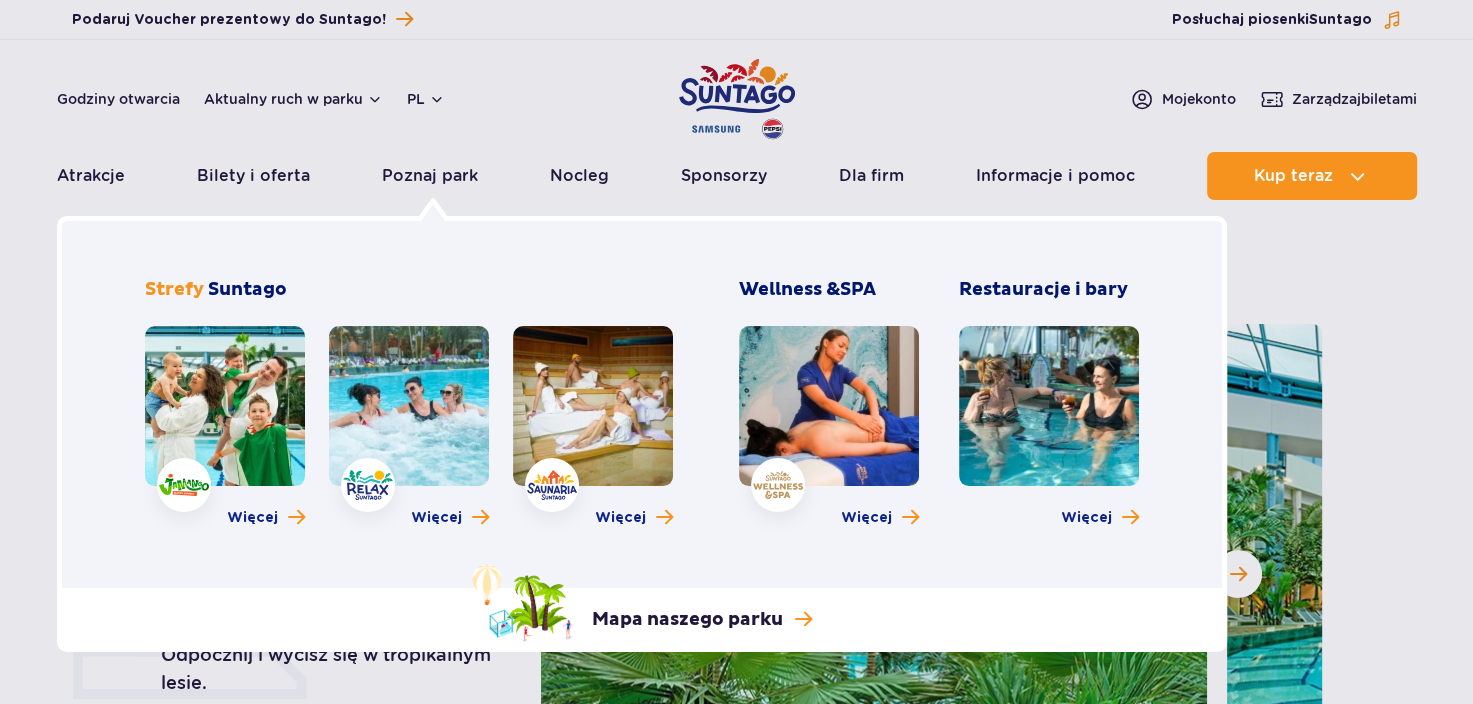 click at bounding box center (225, 406) 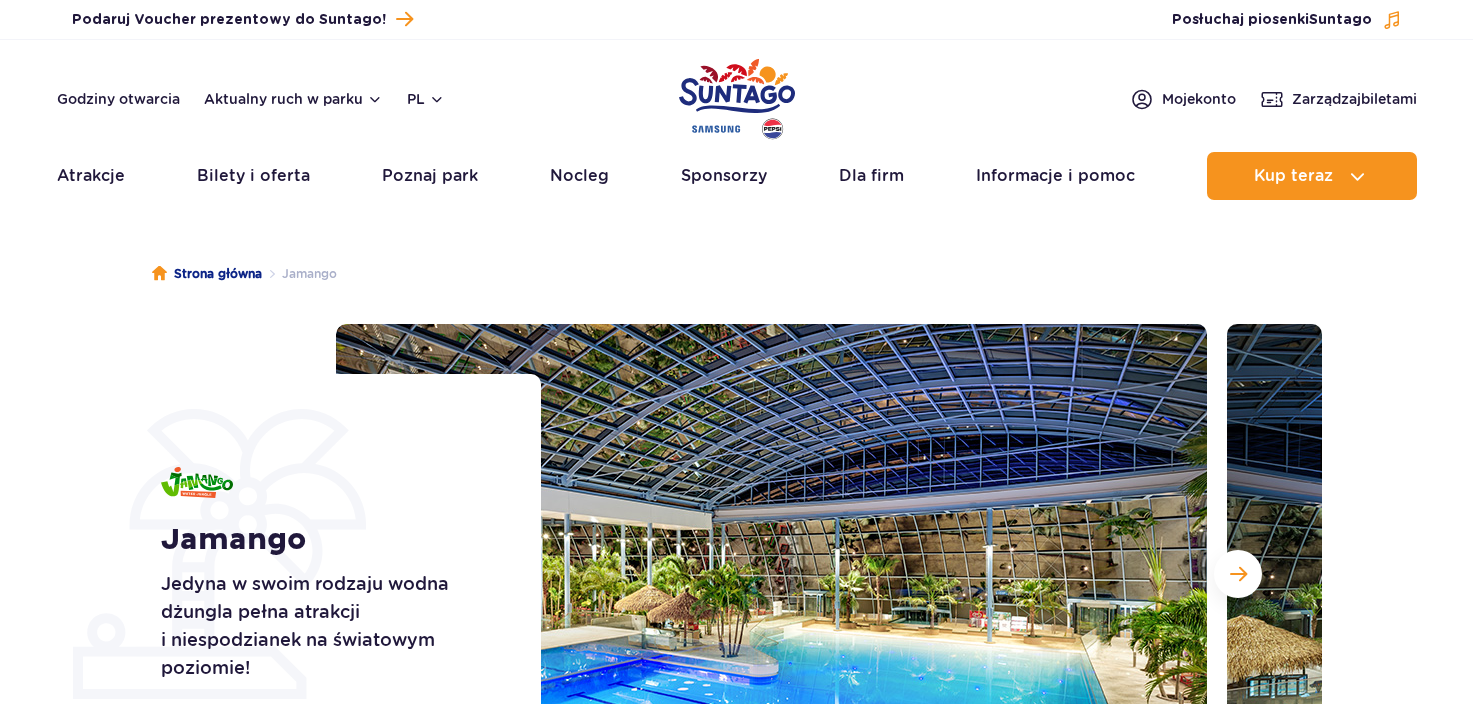 scroll, scrollTop: 87, scrollLeft: 0, axis: vertical 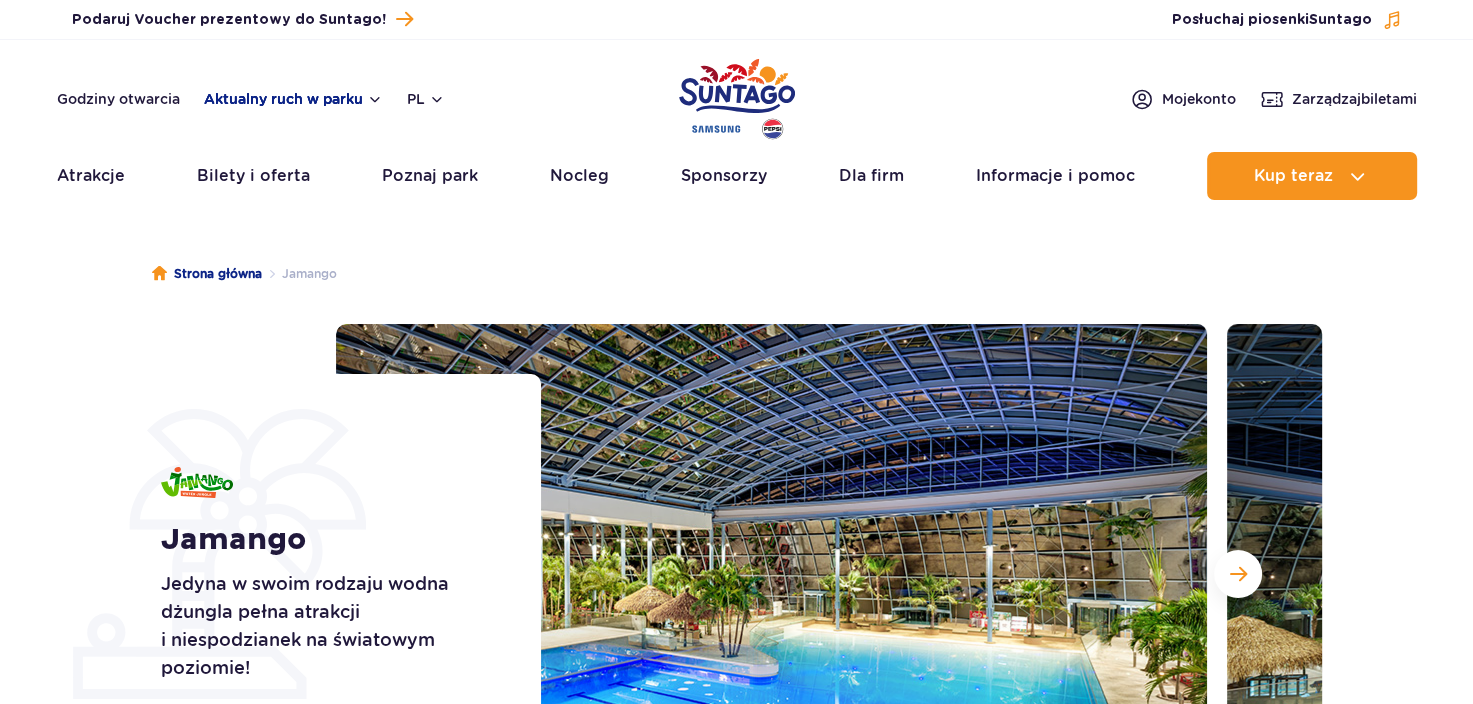 click on "Aktualny ruch w parku" at bounding box center [293, 99] 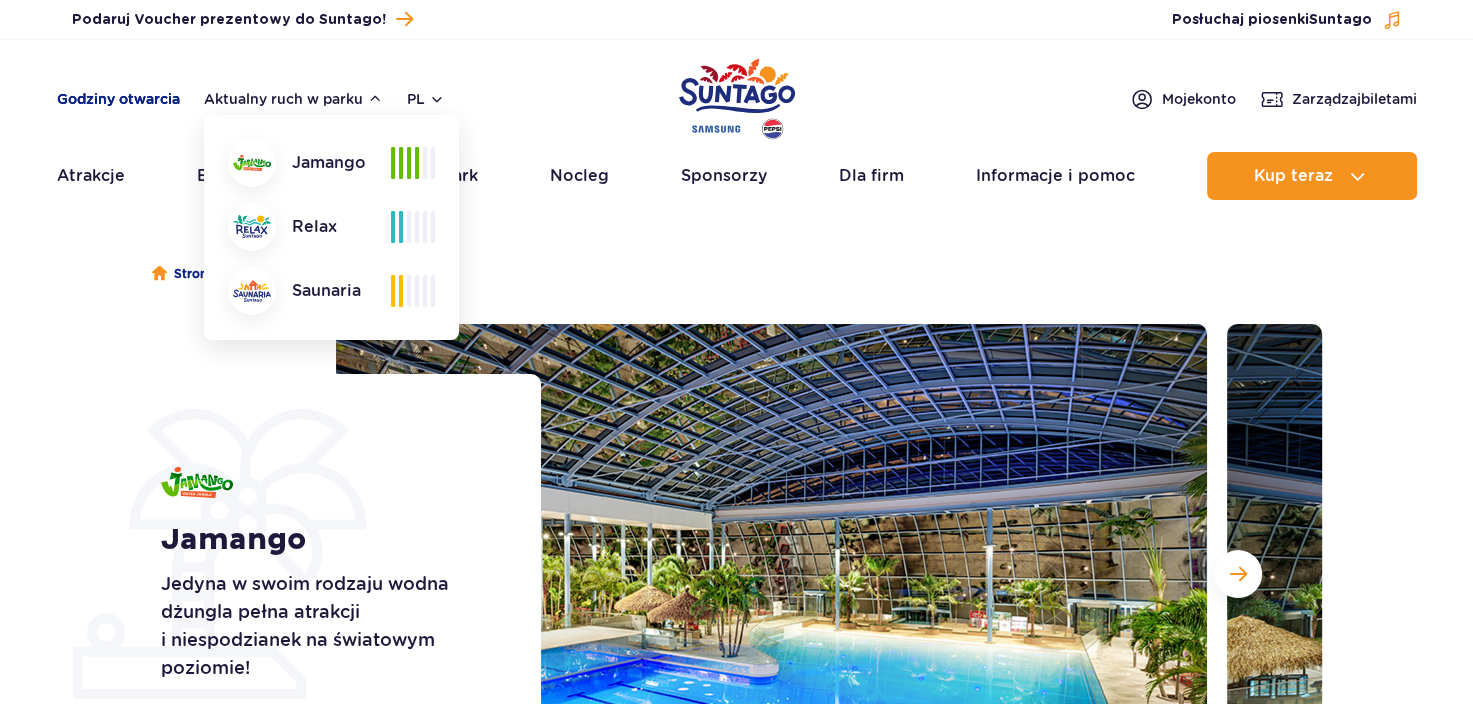 click on "Godziny otwarcia" at bounding box center [118, 99] 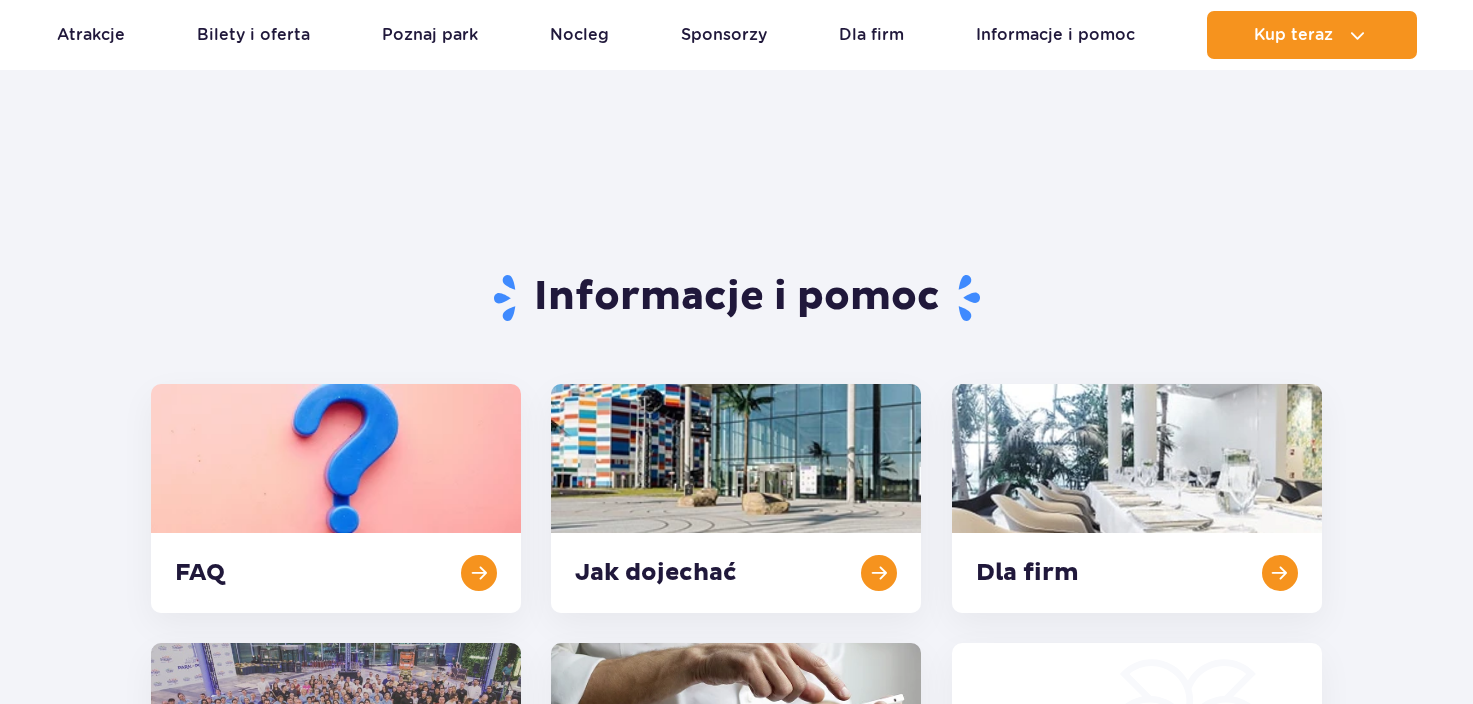 scroll, scrollTop: 827, scrollLeft: 0, axis: vertical 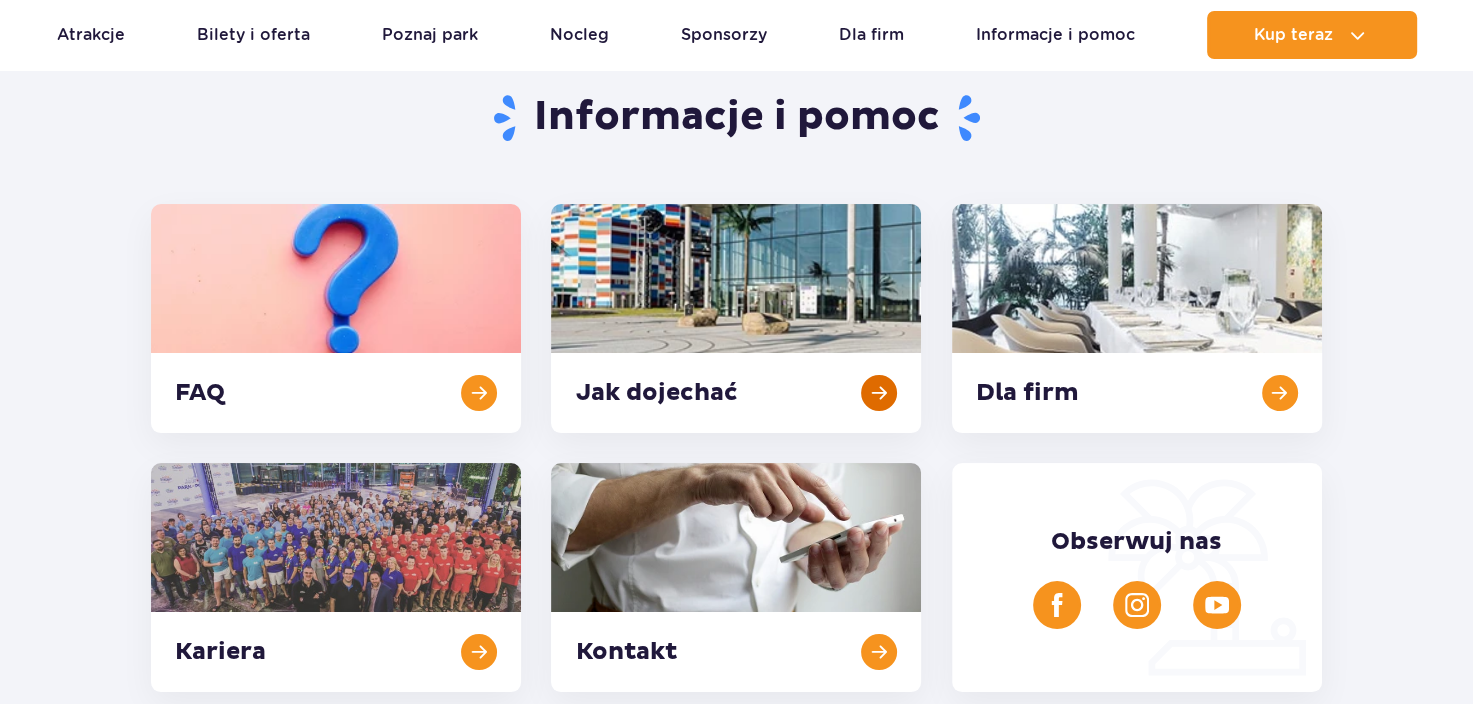 click at bounding box center [736, 318] 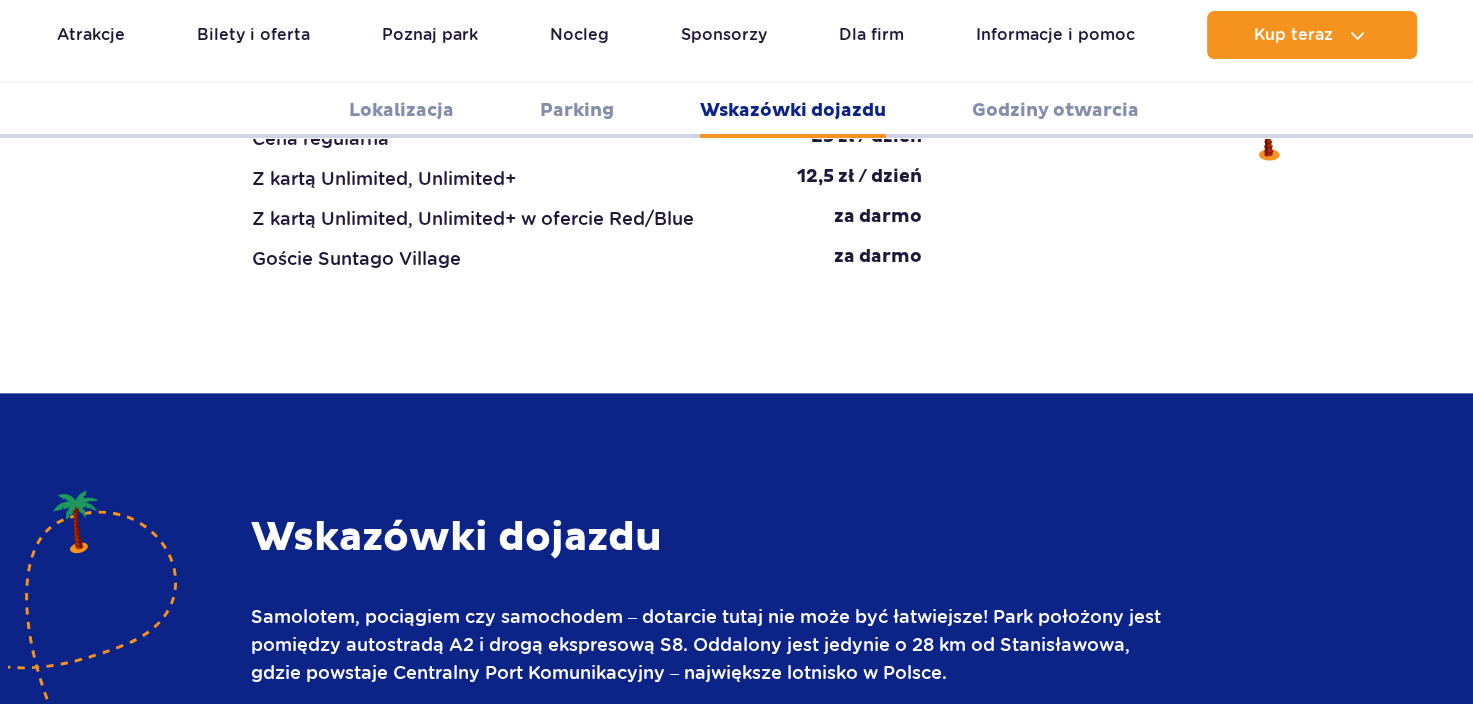 scroll, scrollTop: 2660, scrollLeft: 0, axis: vertical 